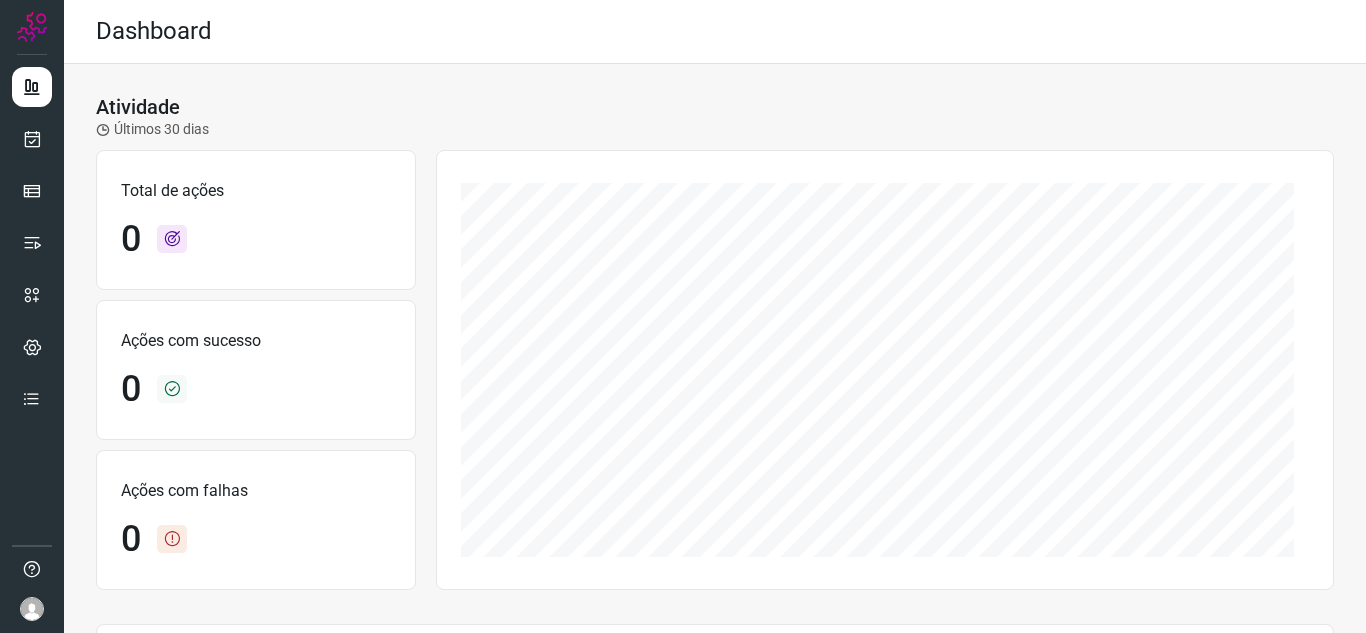 scroll, scrollTop: 0, scrollLeft: 0, axis: both 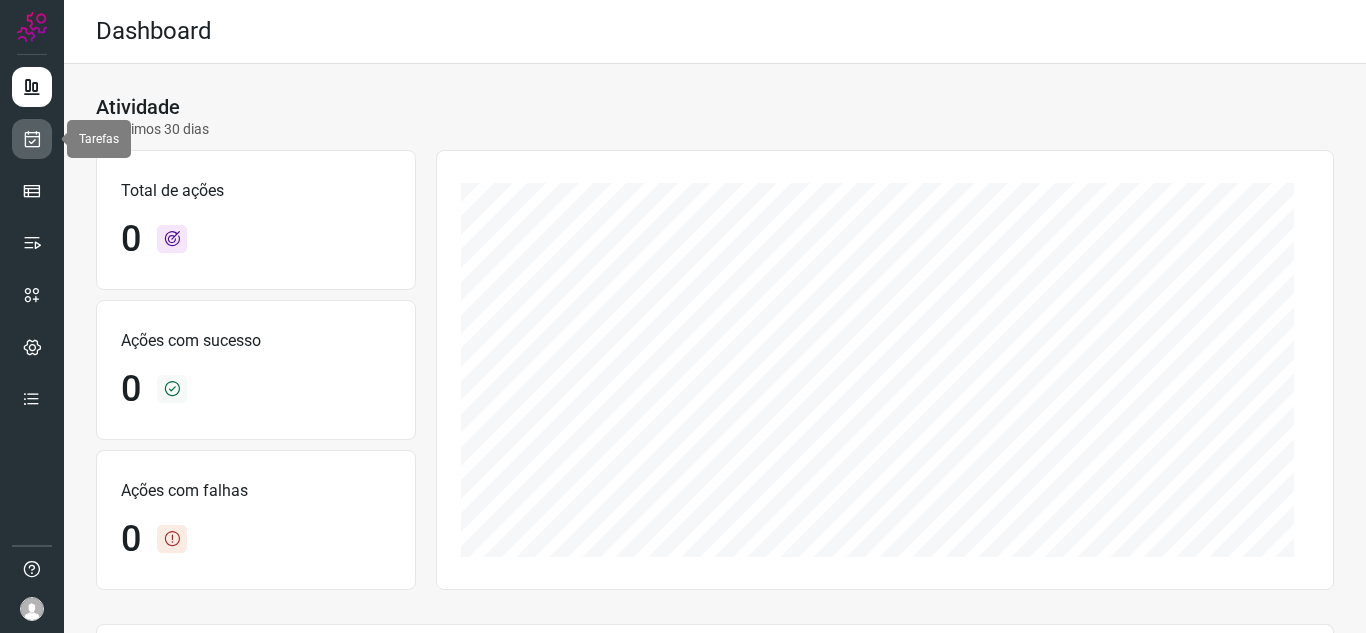 click at bounding box center [32, 139] 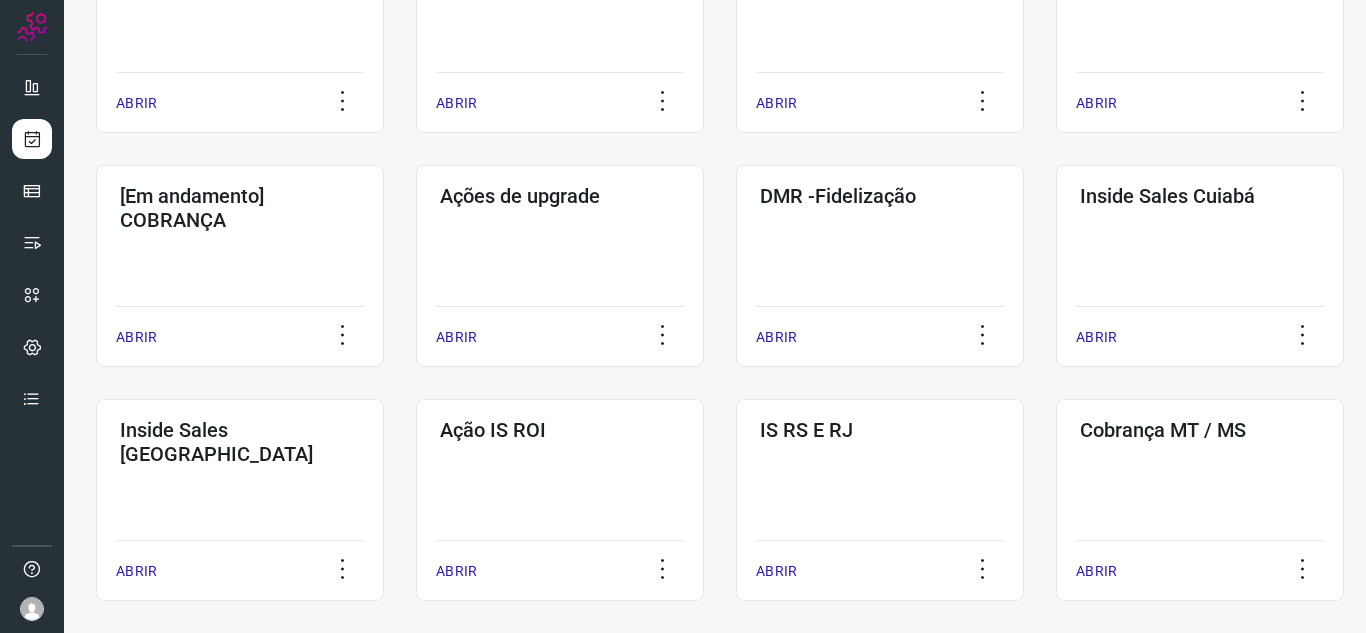 scroll, scrollTop: 496, scrollLeft: 0, axis: vertical 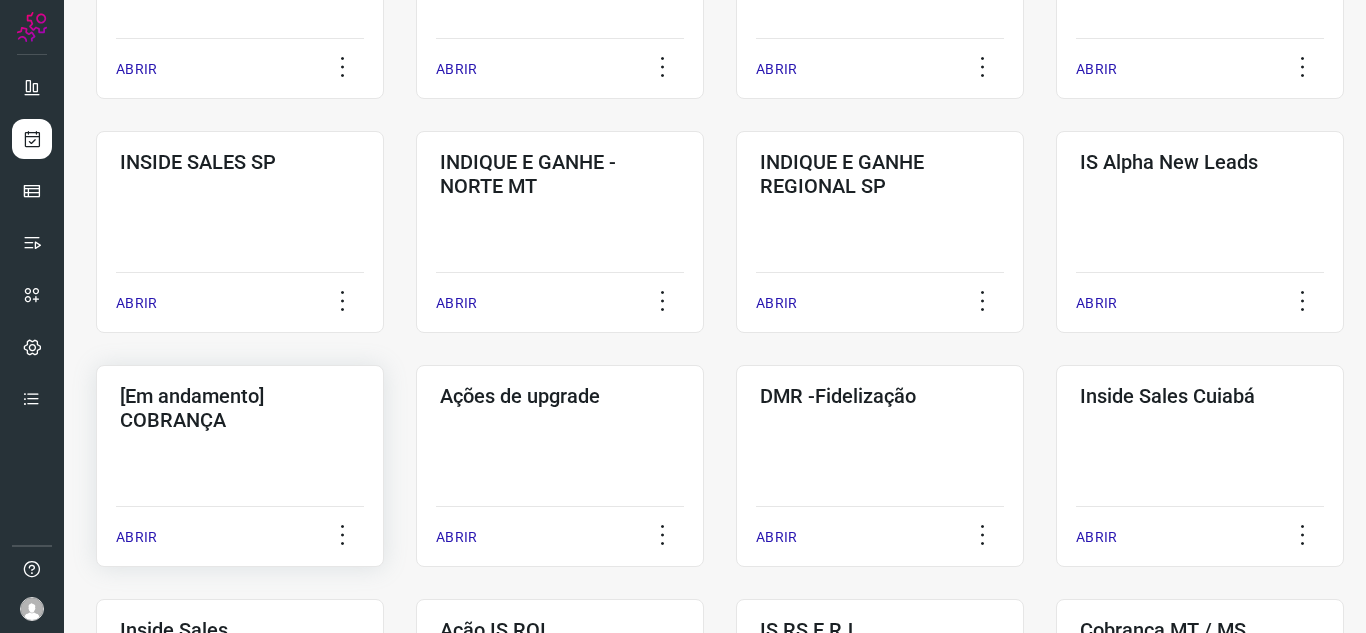 click on "[Em andamento] COBRANÇA" at bounding box center (240, 408) 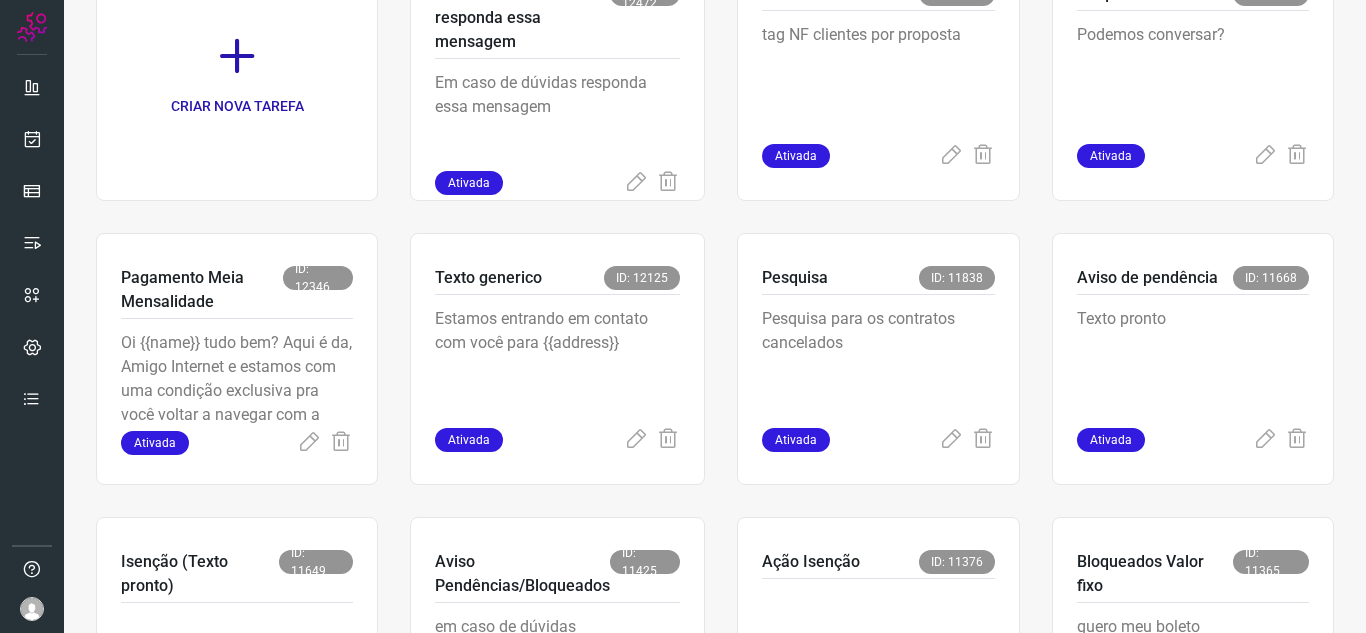 scroll, scrollTop: 212, scrollLeft: 0, axis: vertical 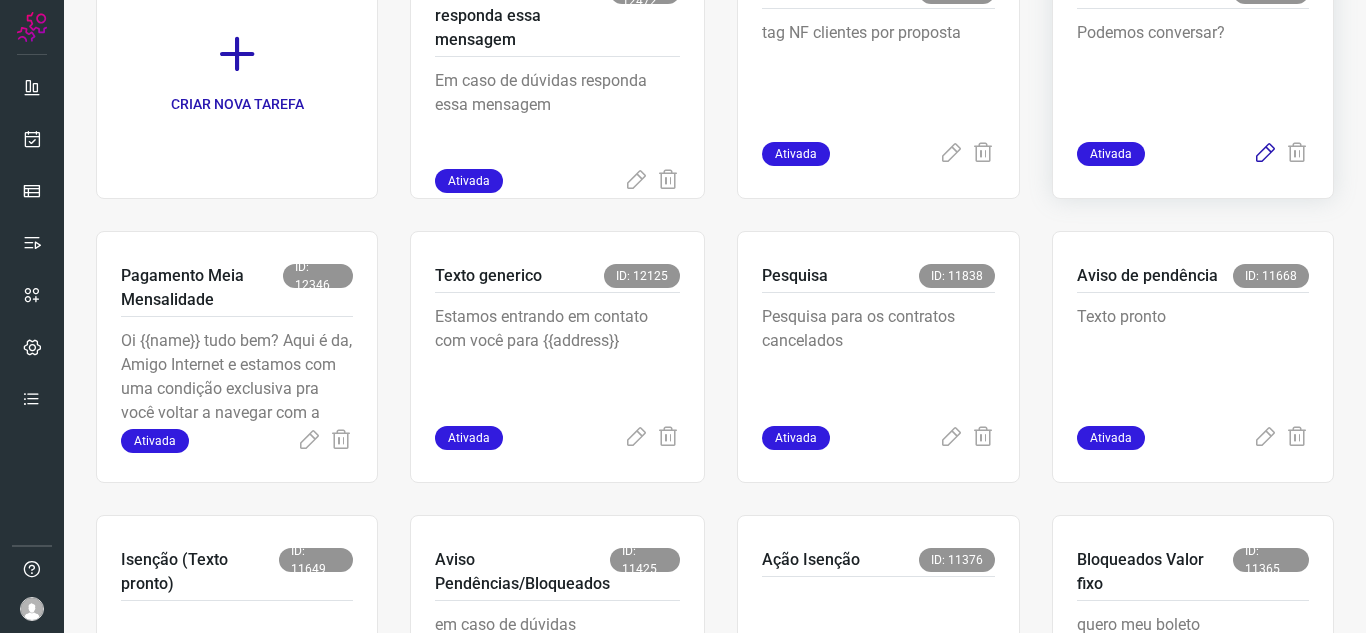 click at bounding box center [1265, 154] 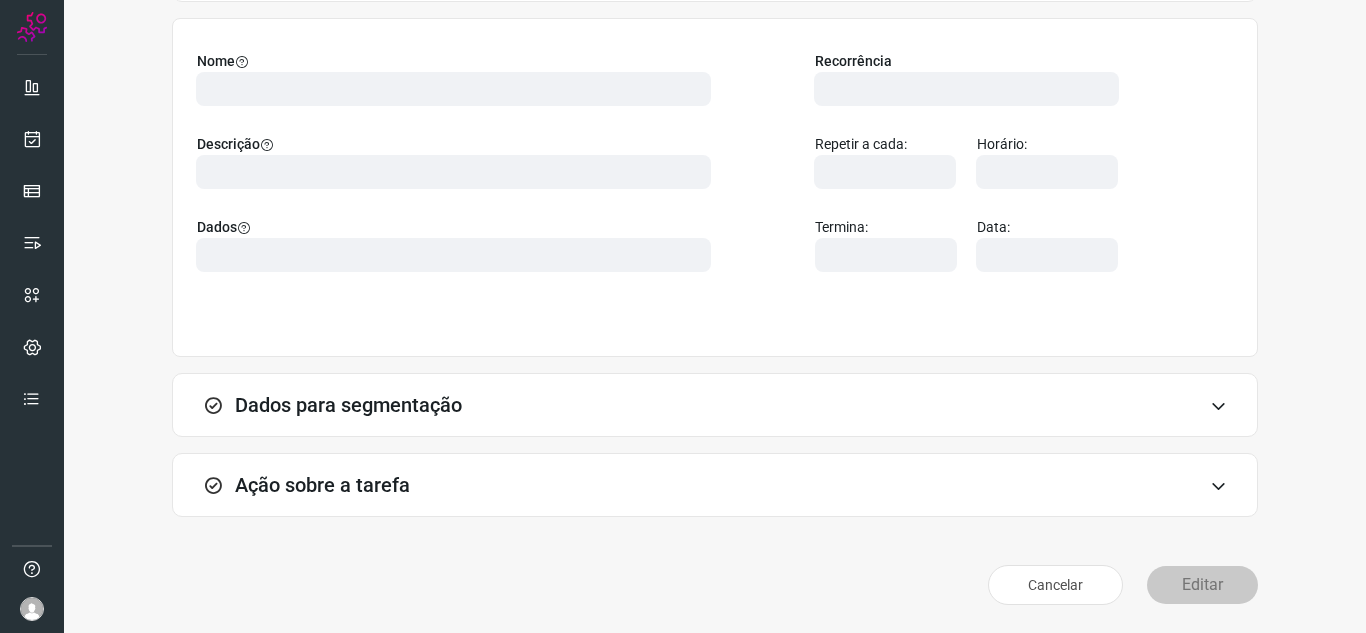 scroll, scrollTop: 148, scrollLeft: 0, axis: vertical 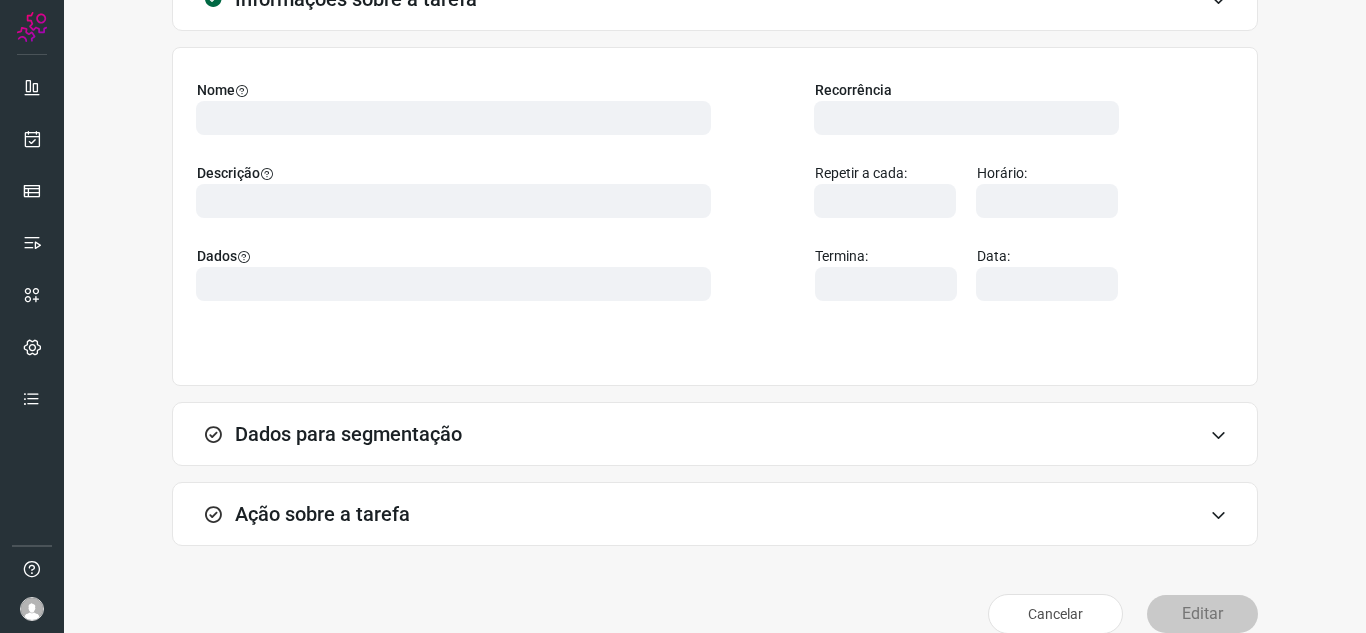 type on "569901" 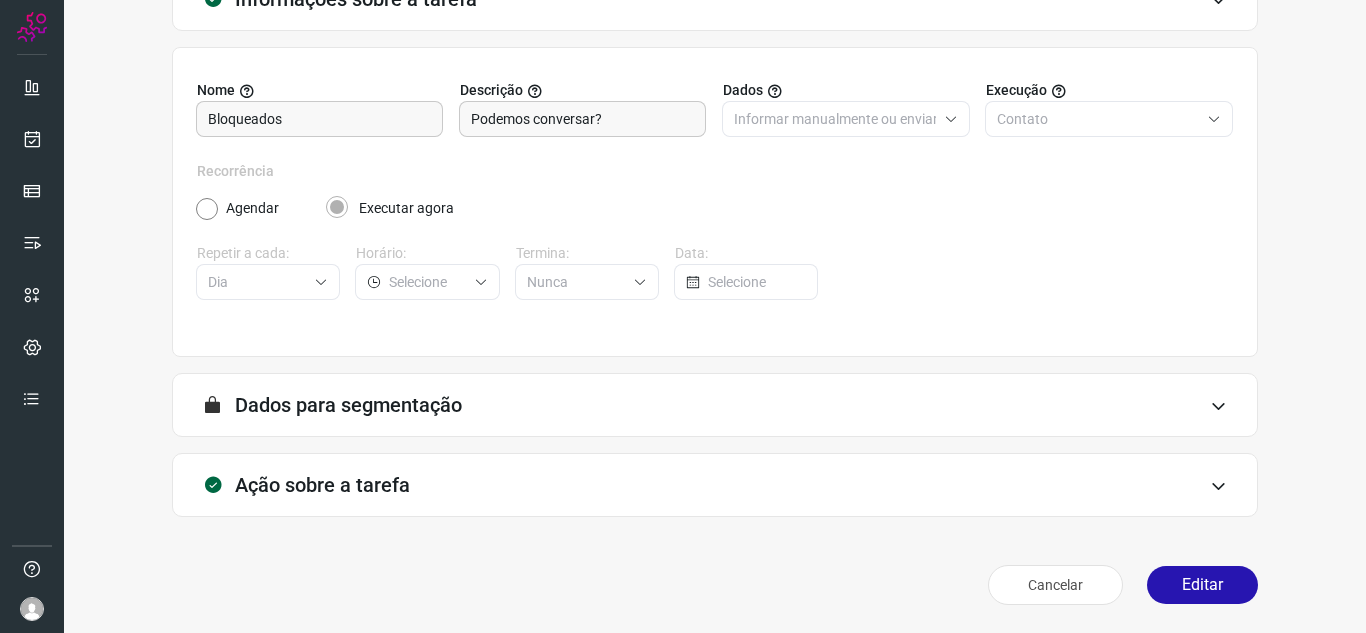 click on "Ação sobre a tarefa" at bounding box center [322, 485] 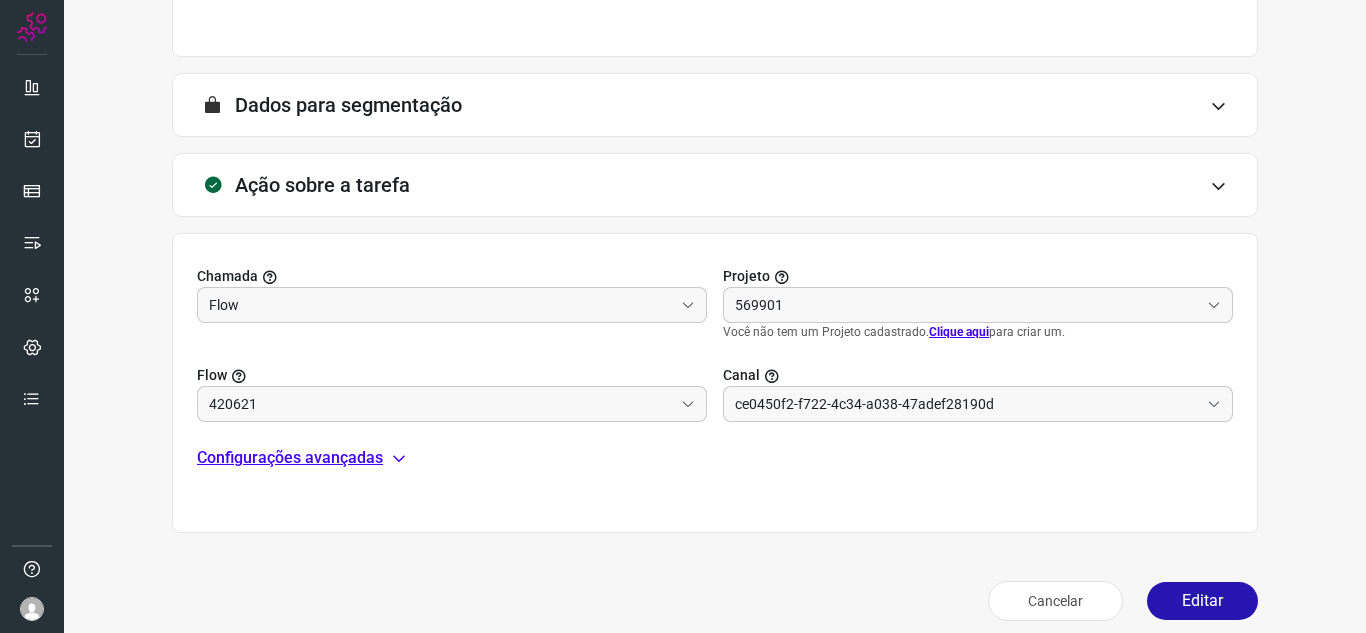 click on "Configurações avançadas" at bounding box center (290, 458) 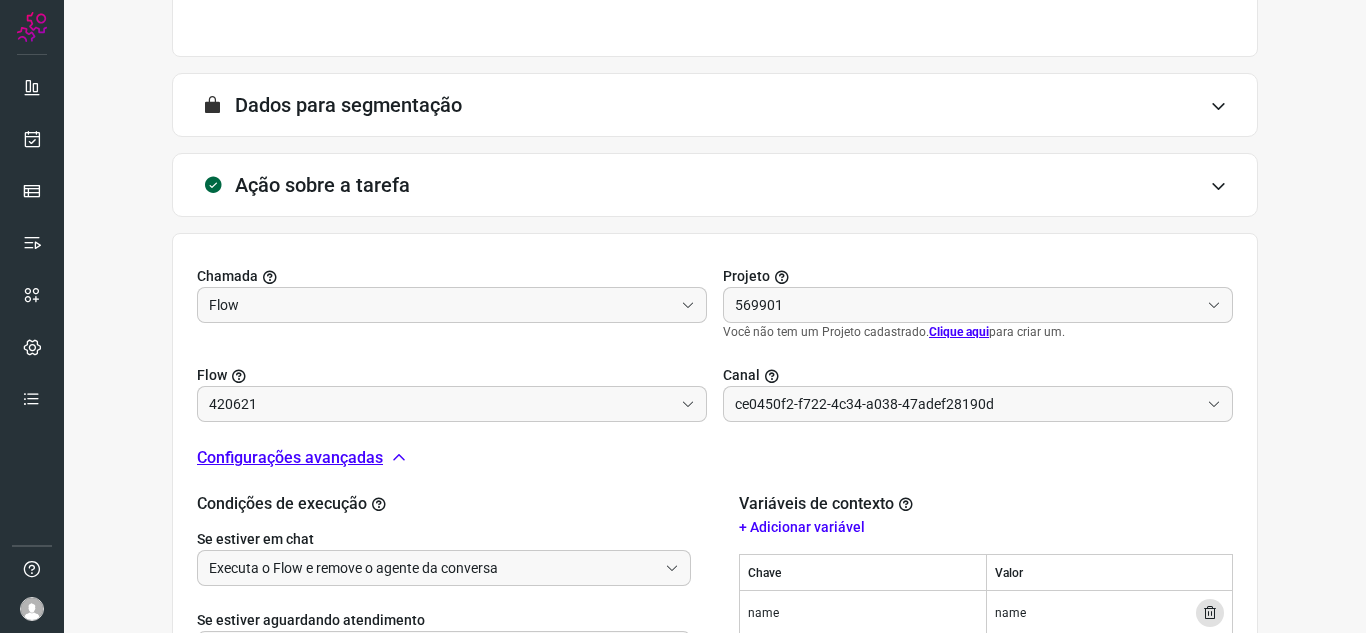 type on "Clientes Bloqueados - Texto generico" 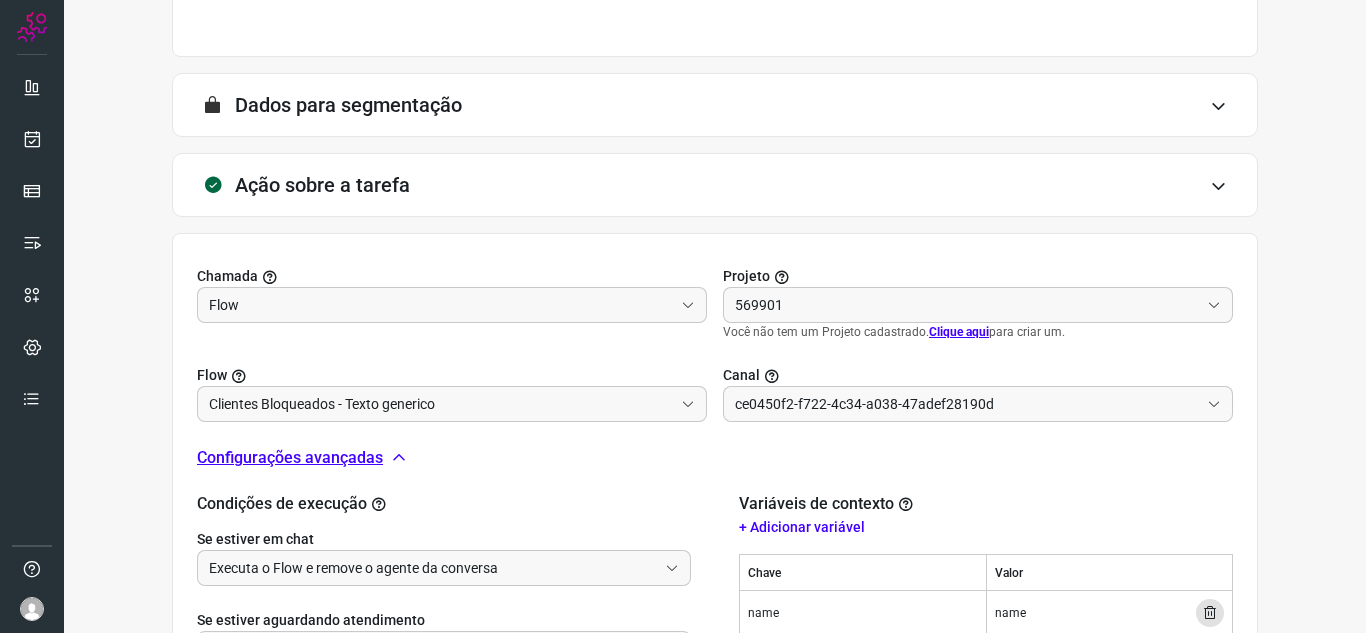 type on "Cobrança" 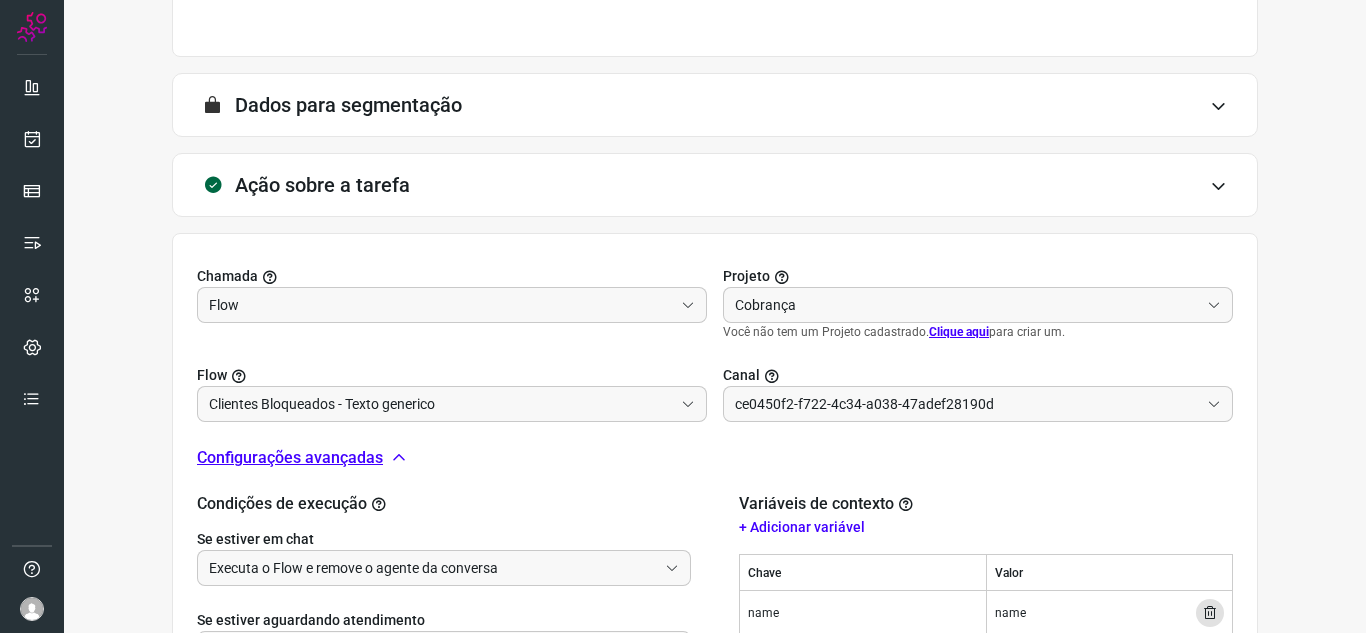 type on "Amigo 0800" 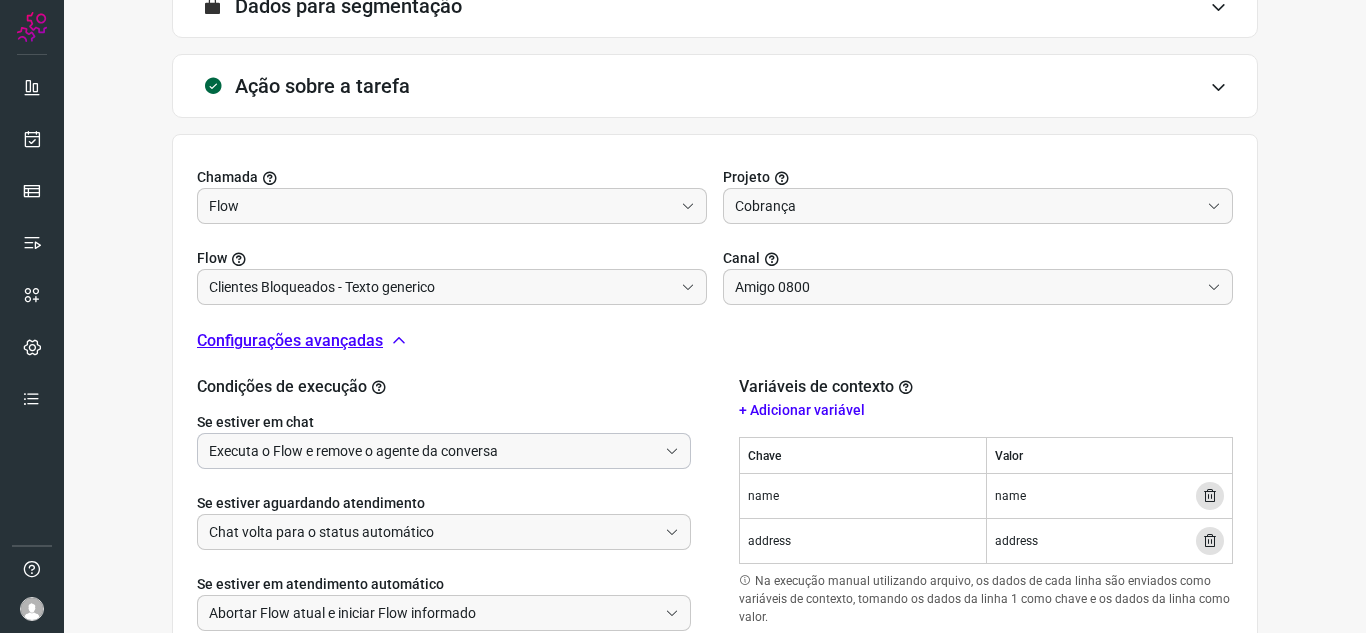 scroll, scrollTop: 548, scrollLeft: 0, axis: vertical 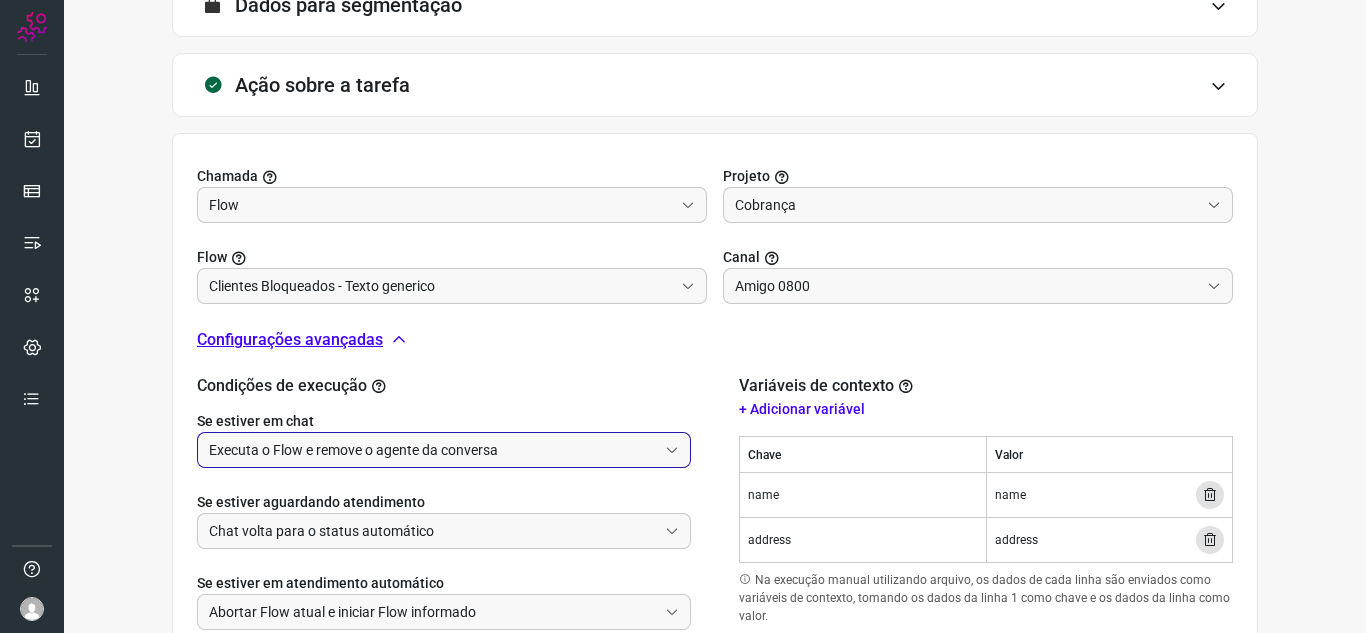 click on "Executa o Flow e remove o agente da conversa" at bounding box center (433, 450) 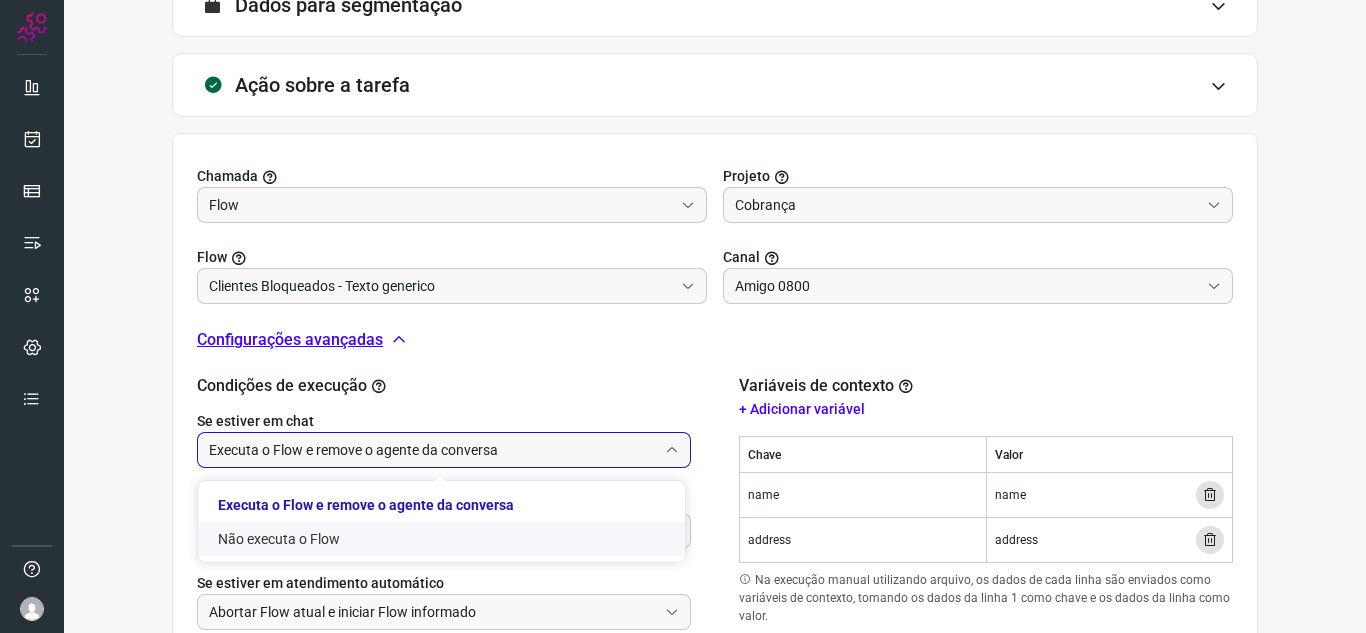 click on "Não executa o Flow" 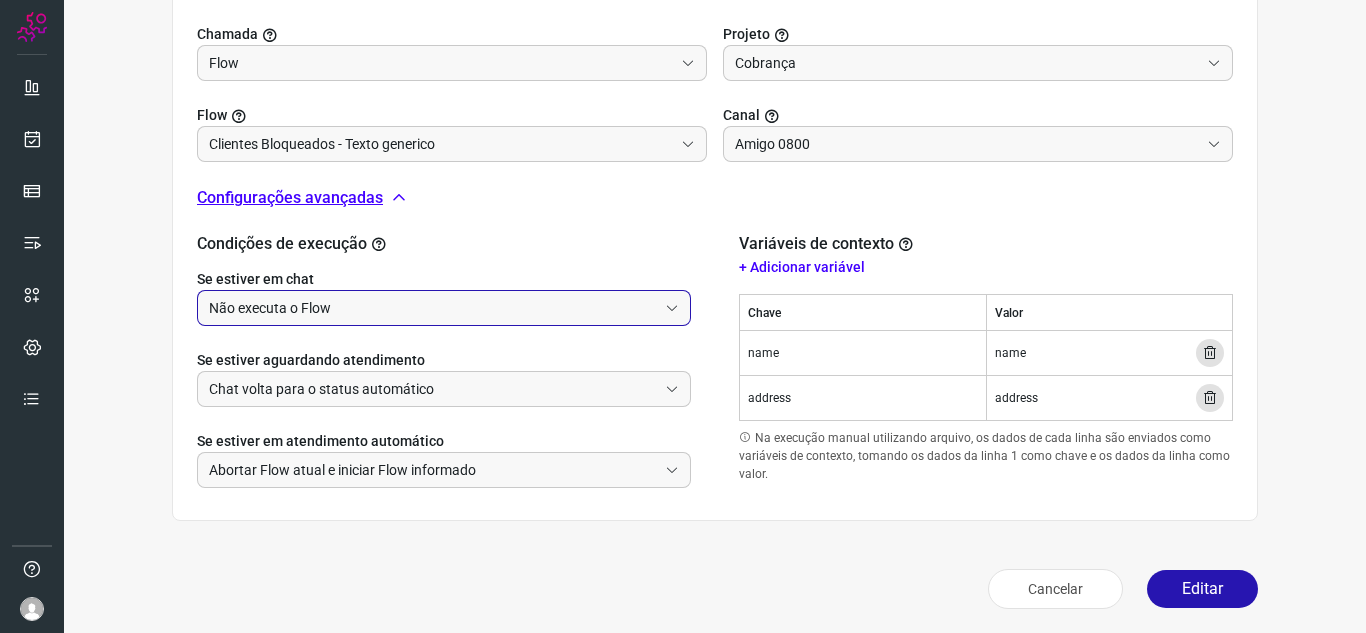 scroll, scrollTop: 694, scrollLeft: 0, axis: vertical 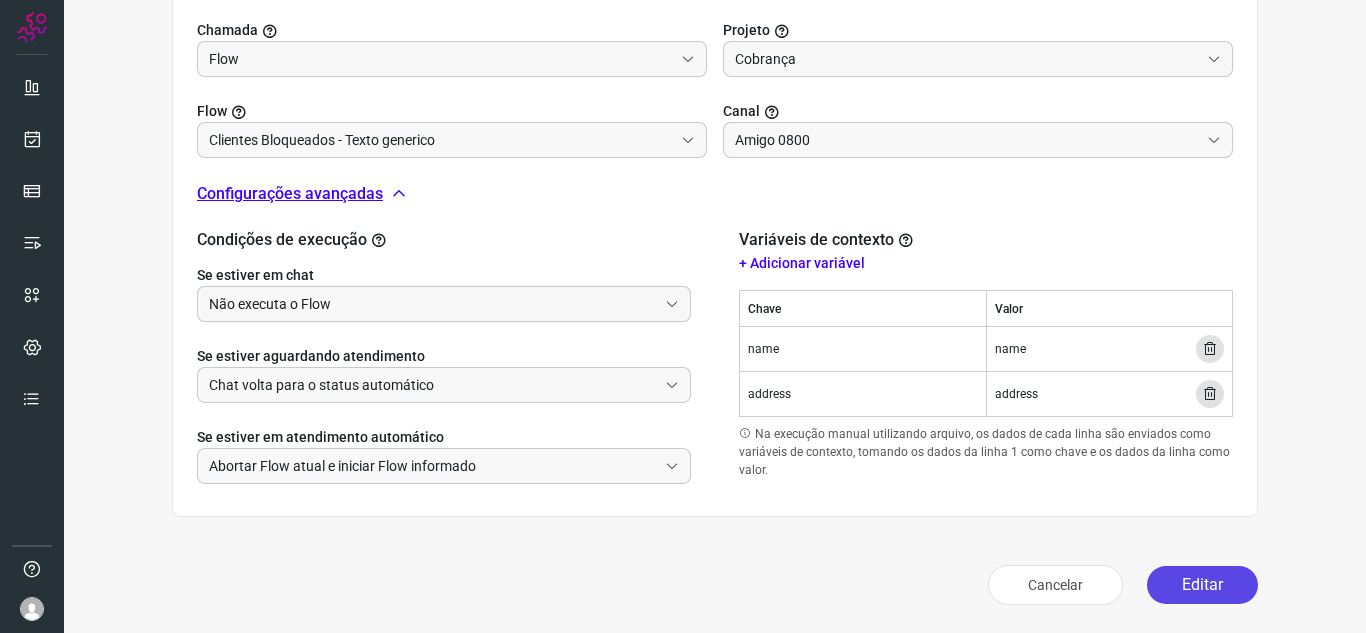 click on "Editar" at bounding box center [1202, 585] 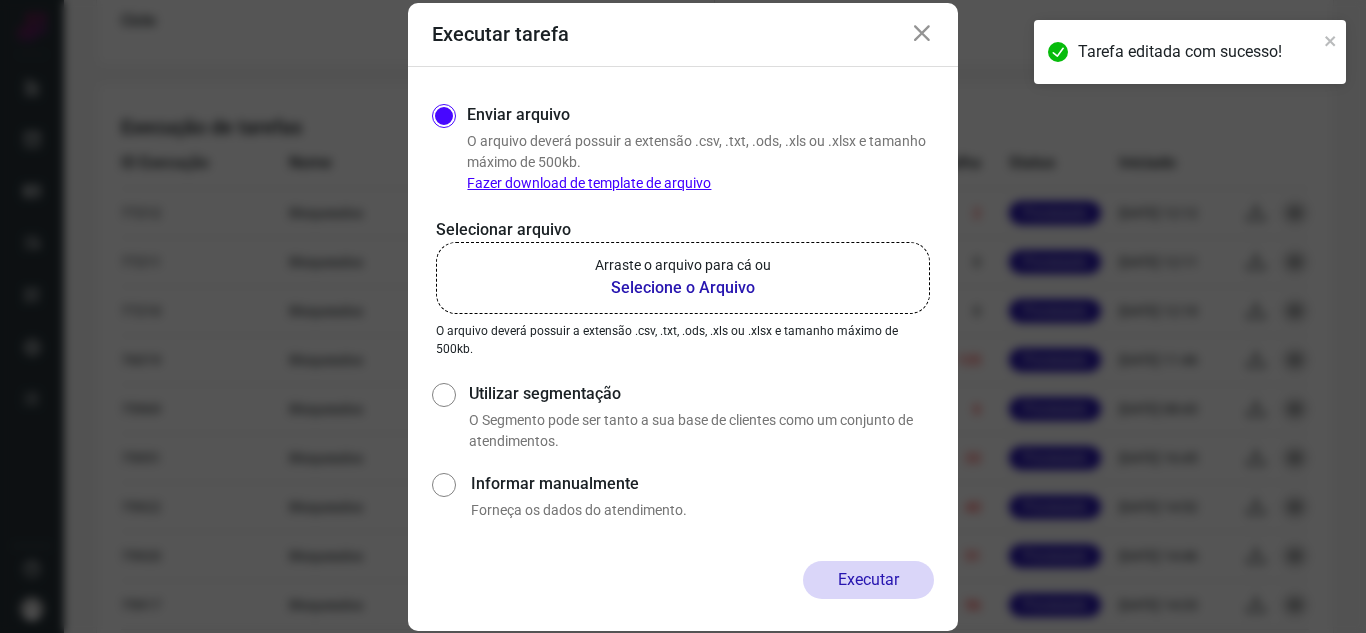 scroll, scrollTop: 400, scrollLeft: 0, axis: vertical 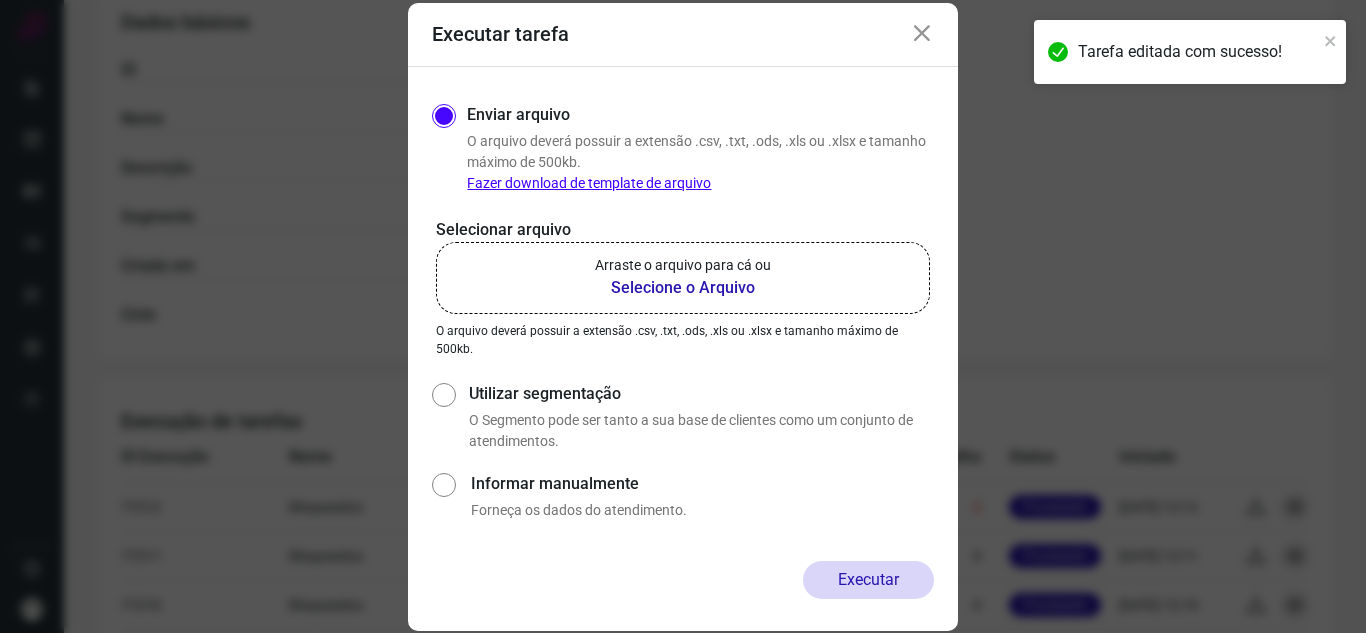 click on "Arraste o arquivo para cá ou Selecione o Arquivo" 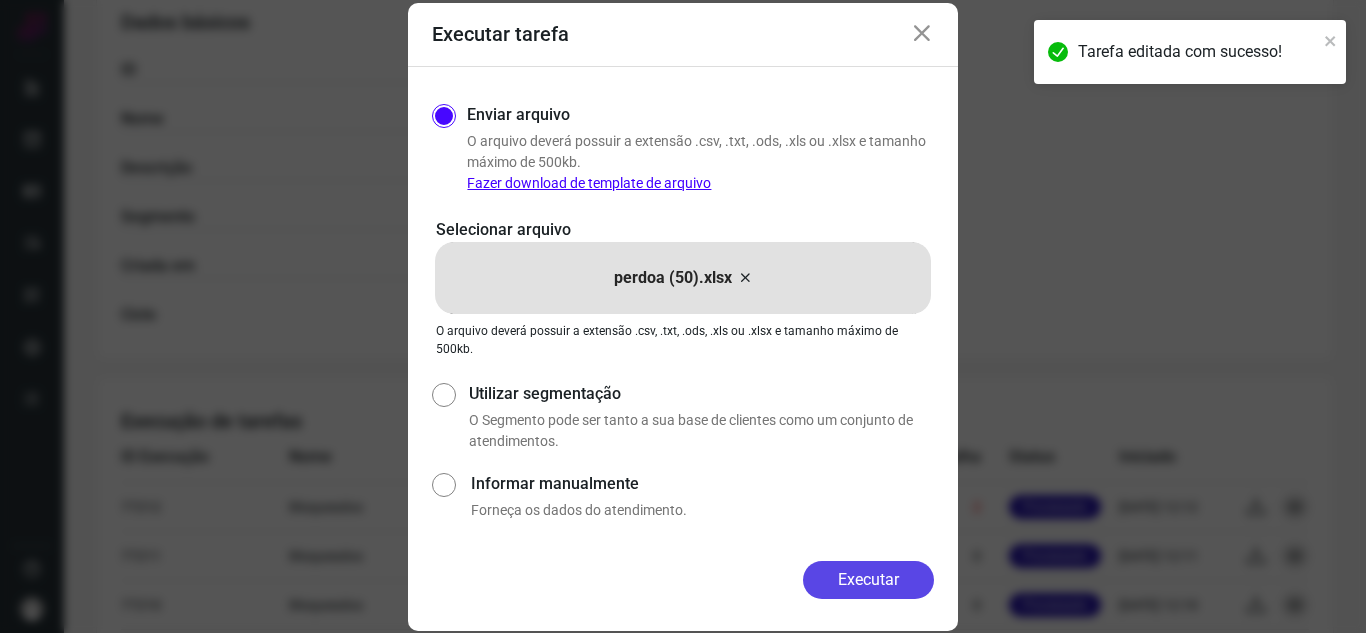 click on "Executar" at bounding box center (868, 580) 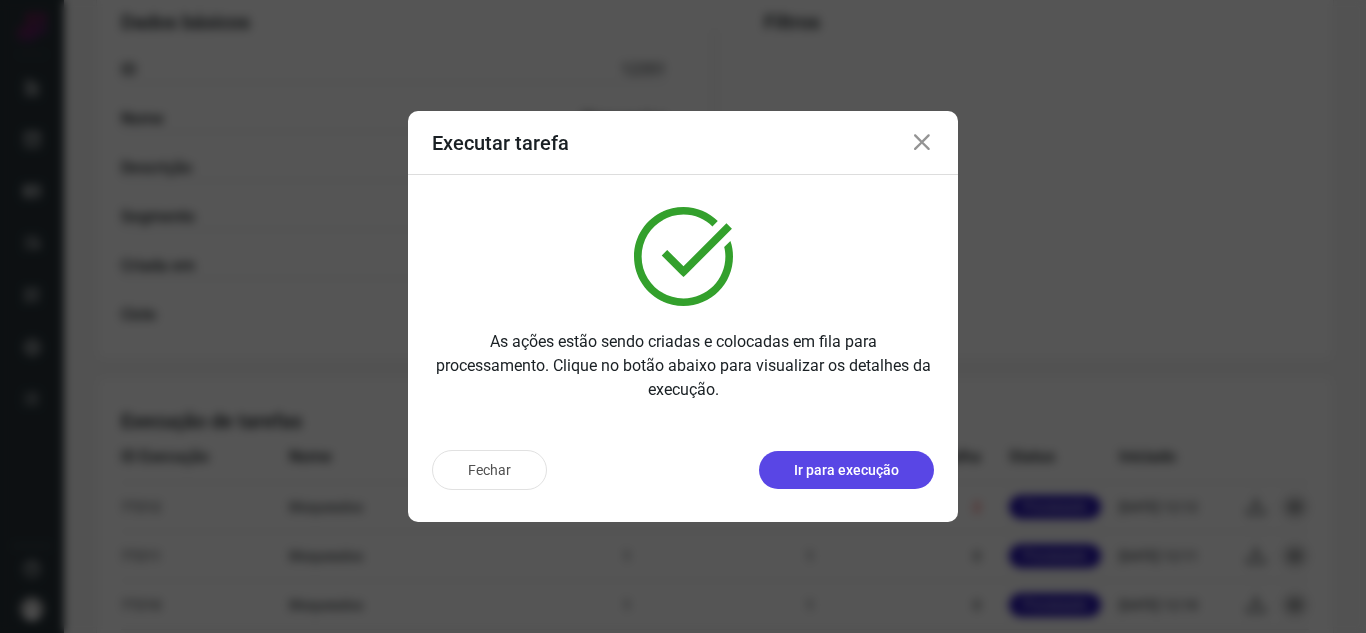 click on "Ir para execução" at bounding box center (846, 470) 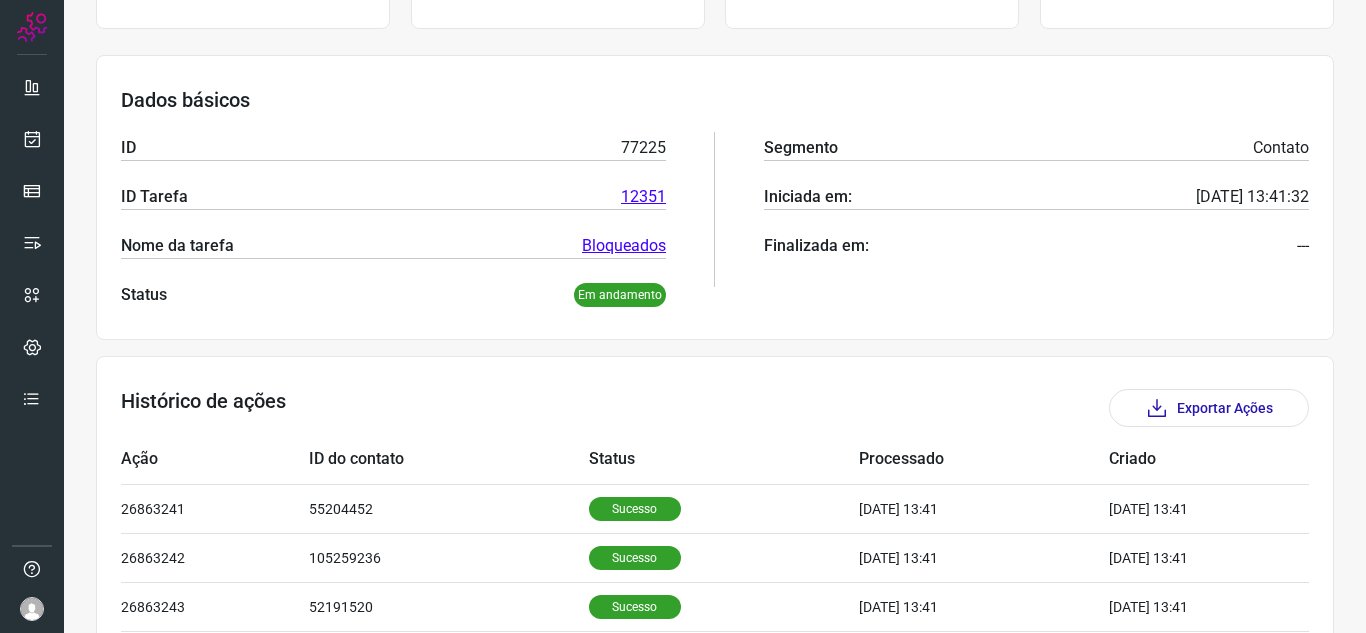 scroll, scrollTop: 0, scrollLeft: 0, axis: both 